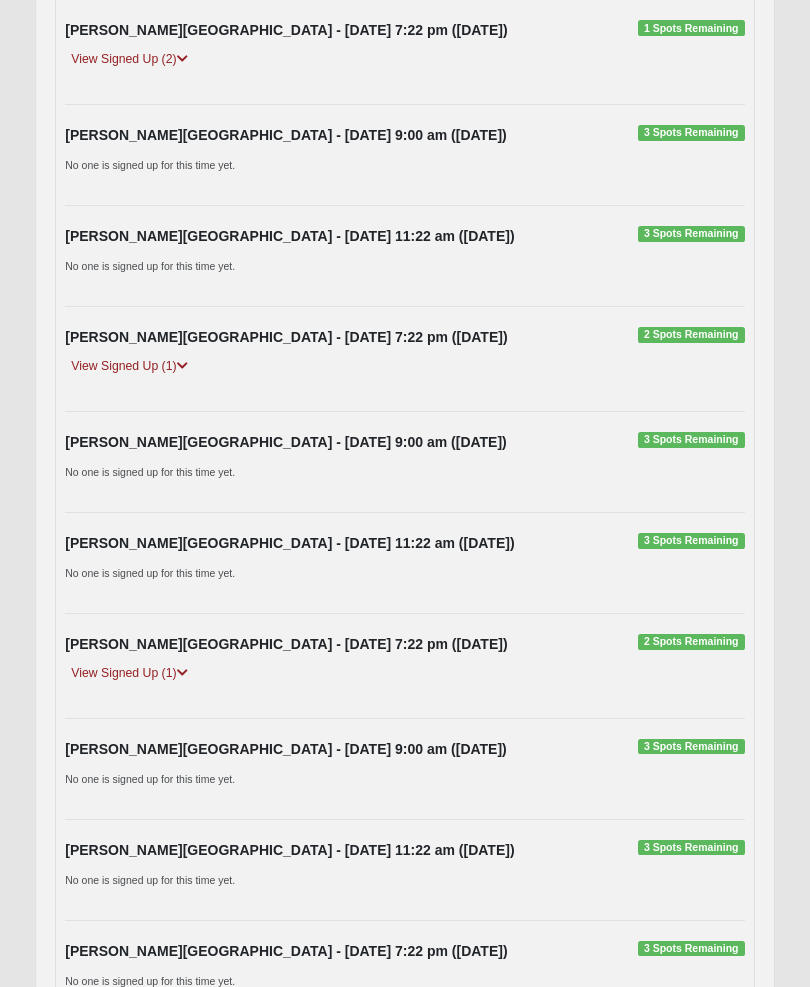 scroll, scrollTop: 1820, scrollLeft: 0, axis: vertical 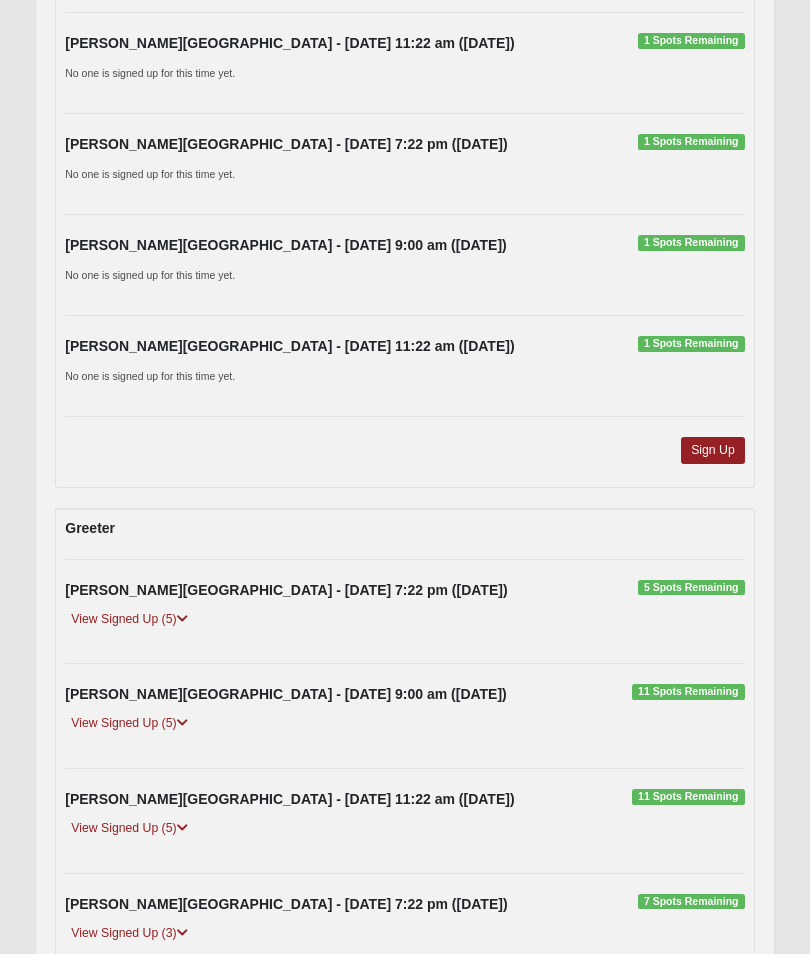 click on "View Signed Up (5)" at bounding box center [129, 620] 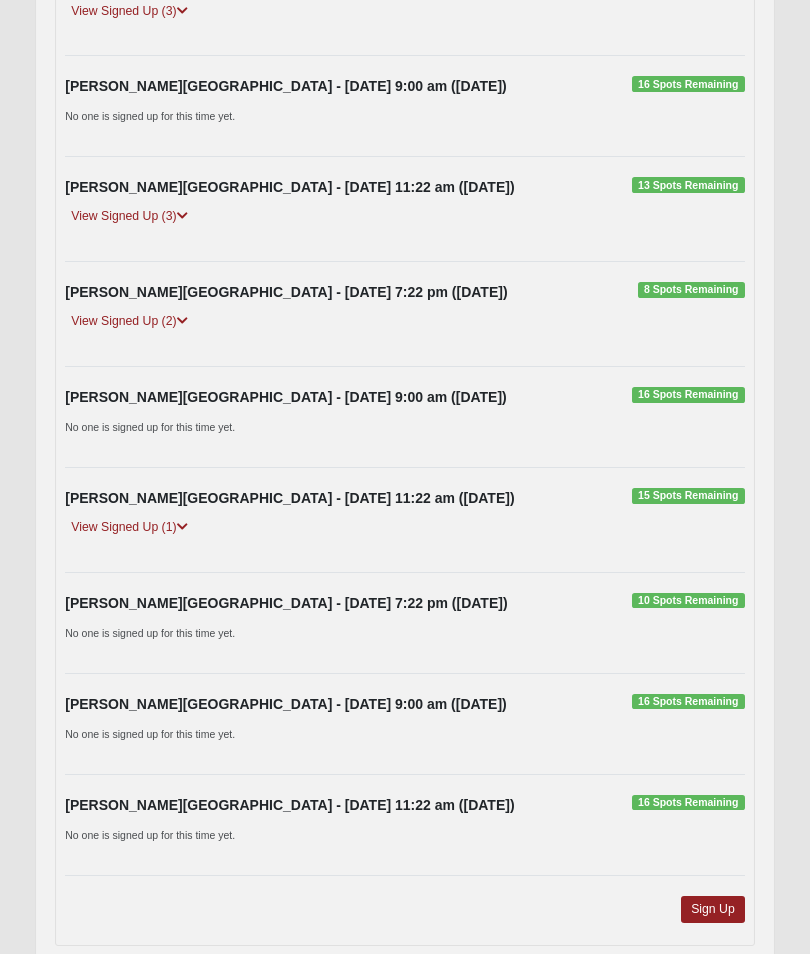 scroll, scrollTop: 5192, scrollLeft: 0, axis: vertical 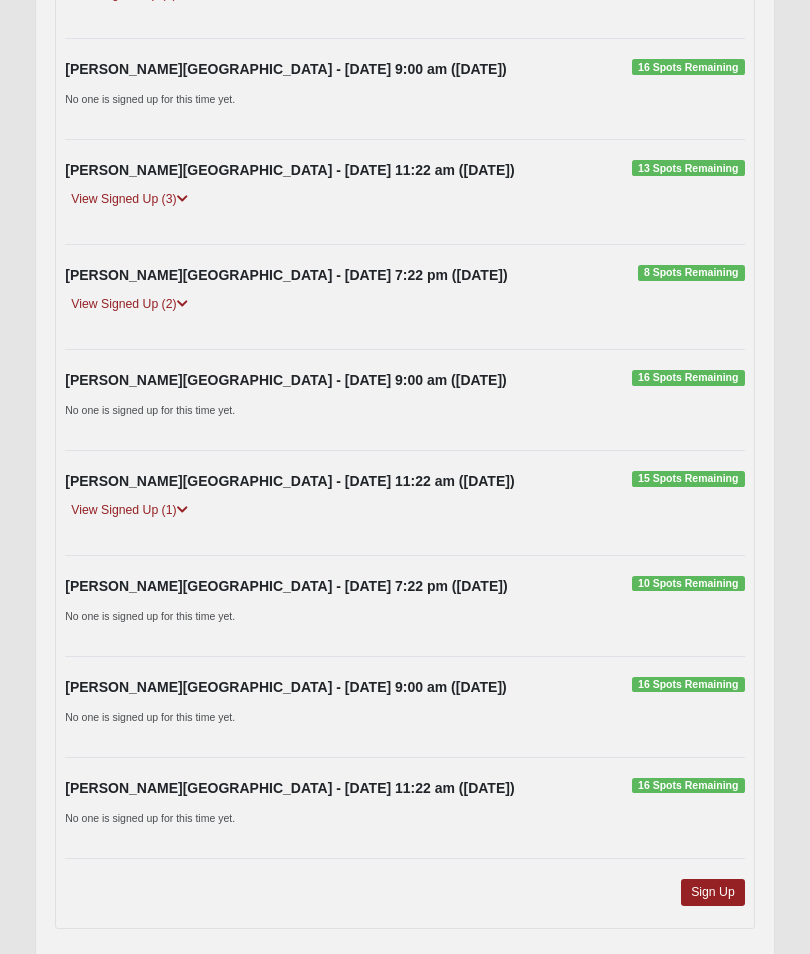click on "Sign Up" at bounding box center (713, 892) 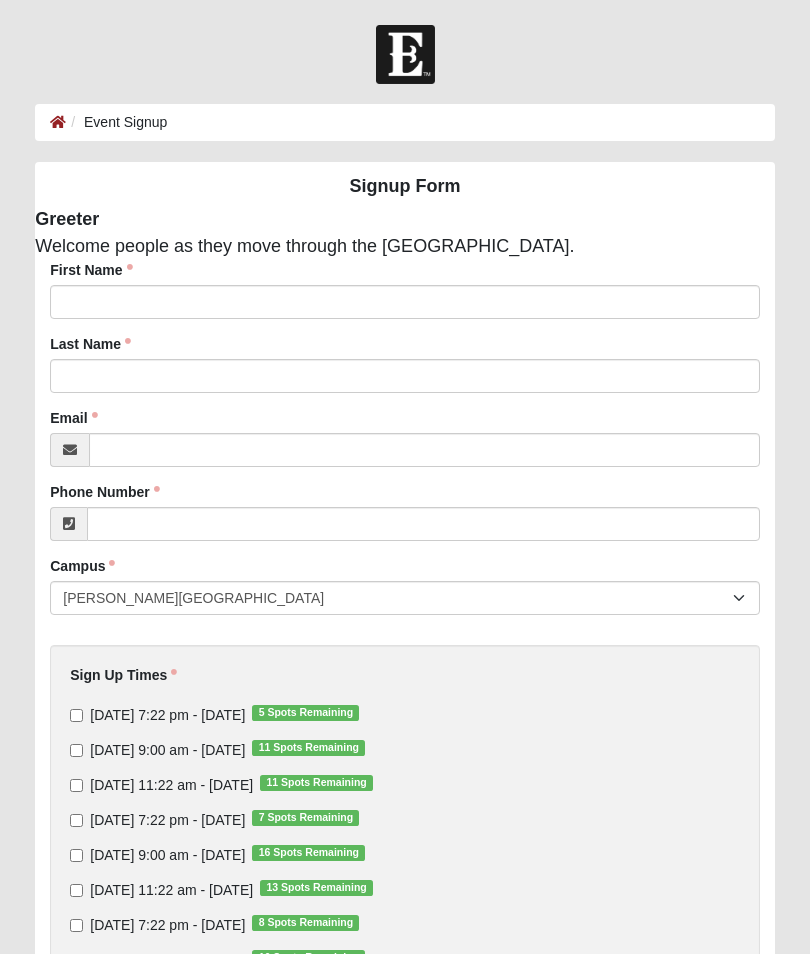 scroll, scrollTop: 0, scrollLeft: 0, axis: both 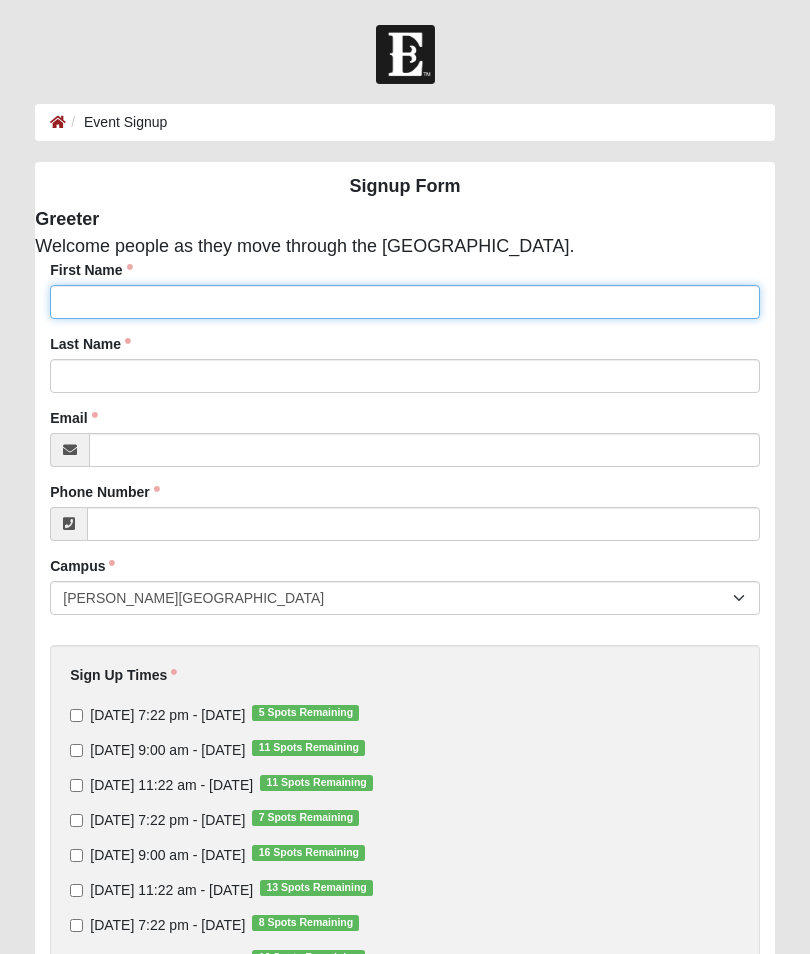 click on "First Name" at bounding box center [405, 302] 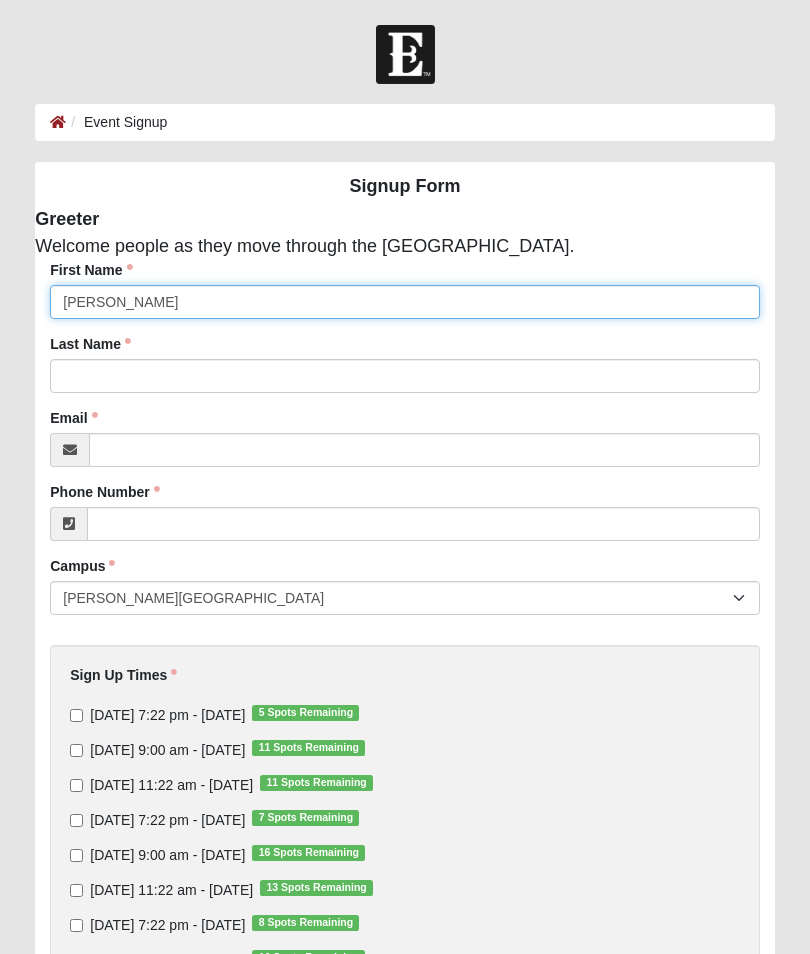 type on "Elise" 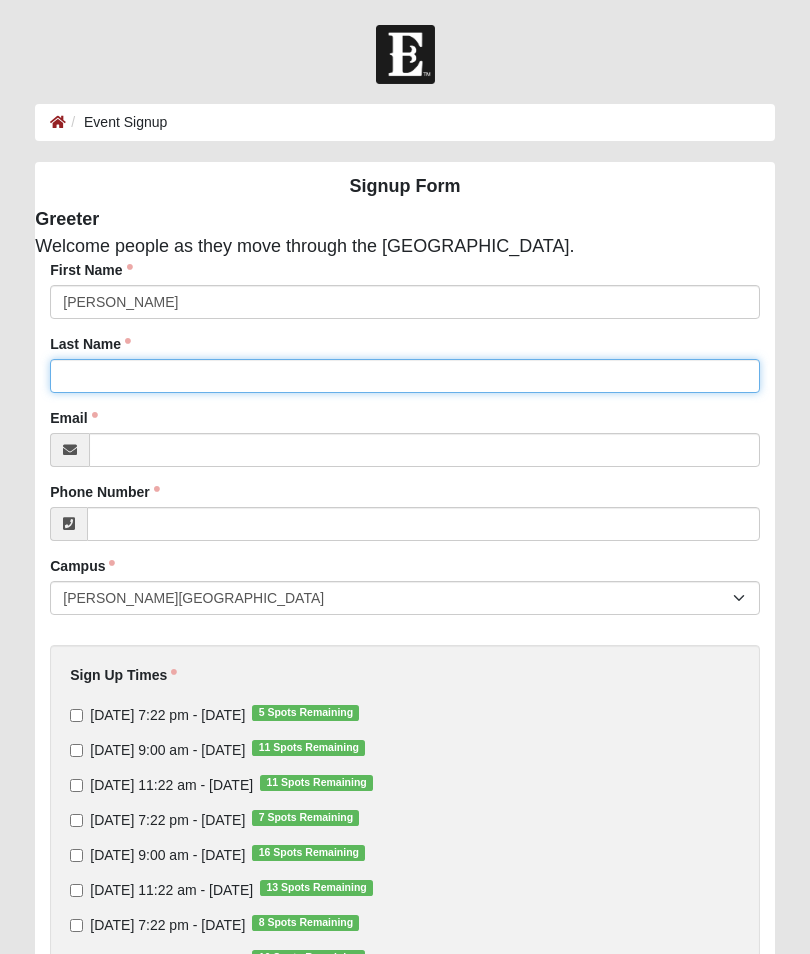 click on "Last Name" at bounding box center [405, 376] 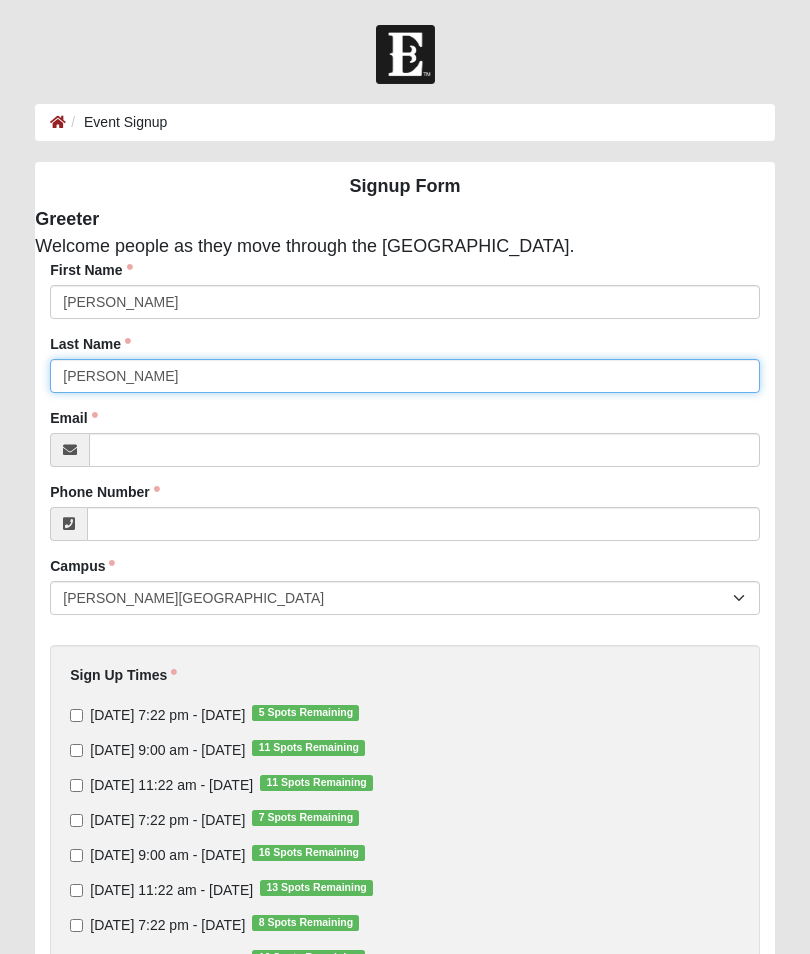 type on "Graves" 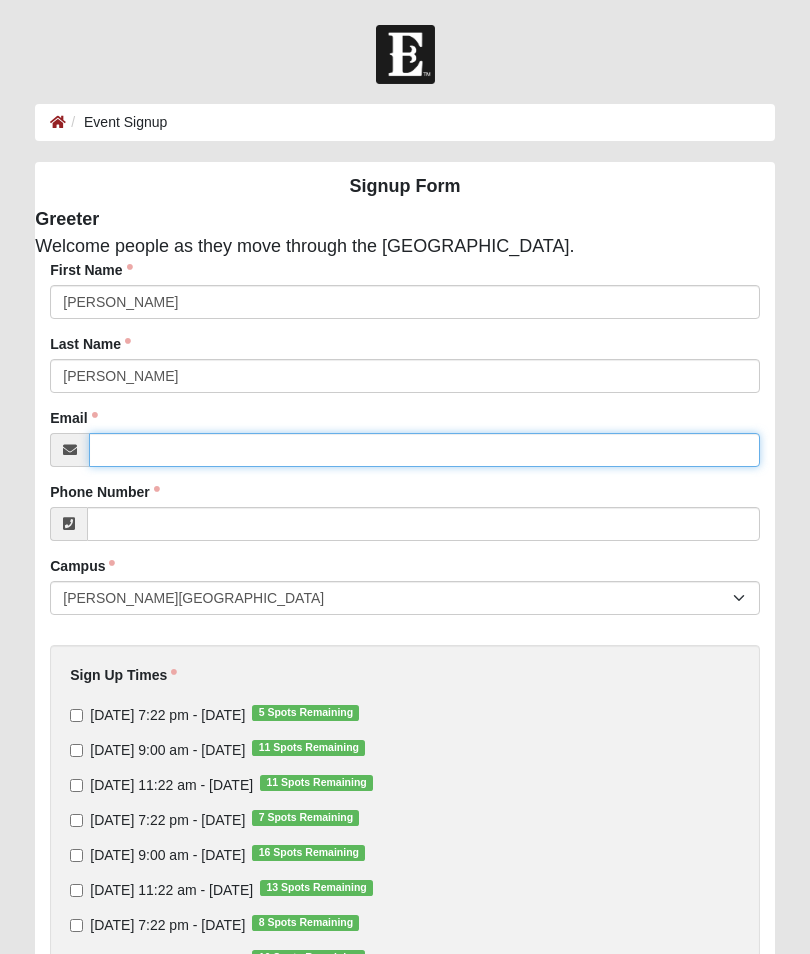 click on "Email" at bounding box center (424, 450) 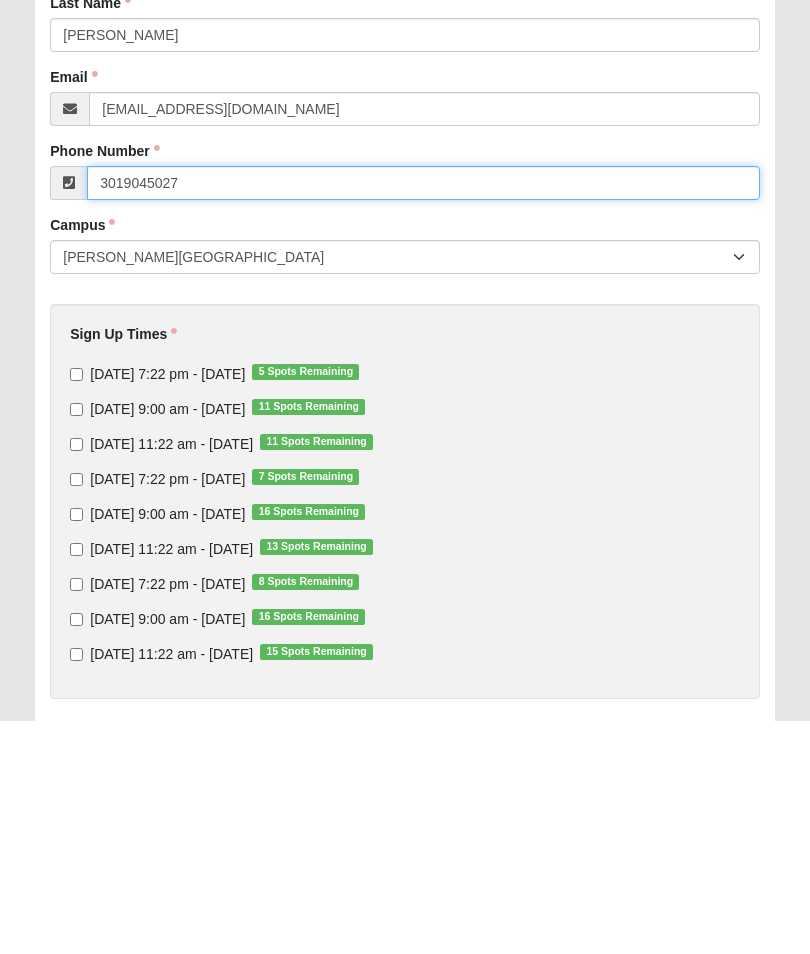 scroll, scrollTop: 115, scrollLeft: 0, axis: vertical 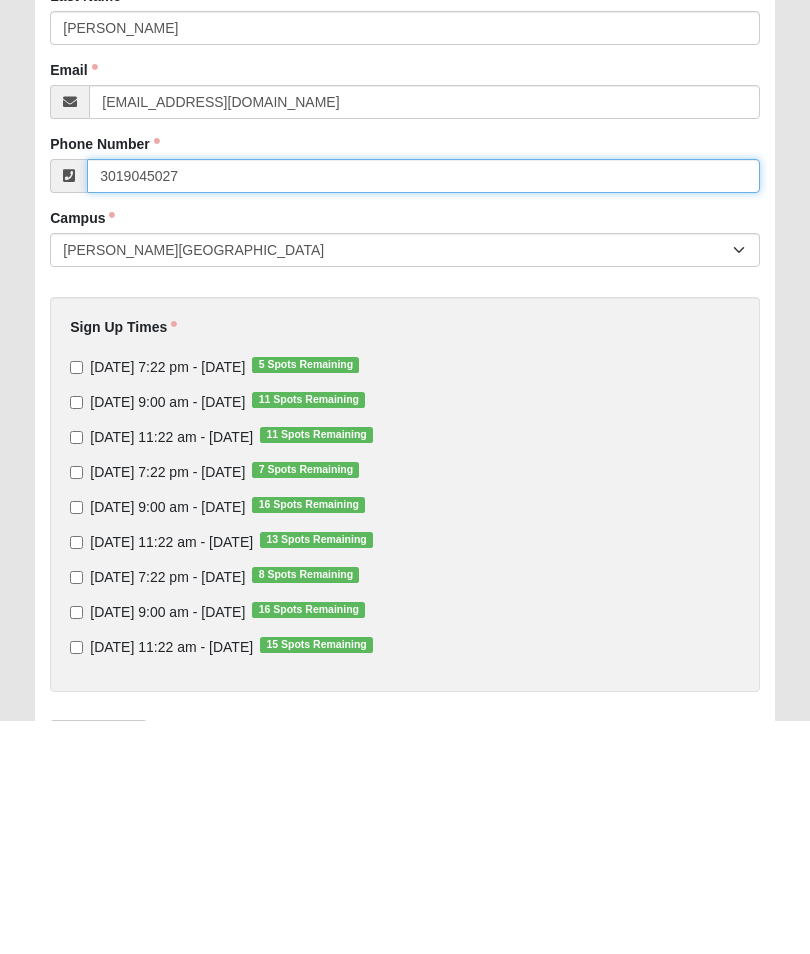 type on "3019045027" 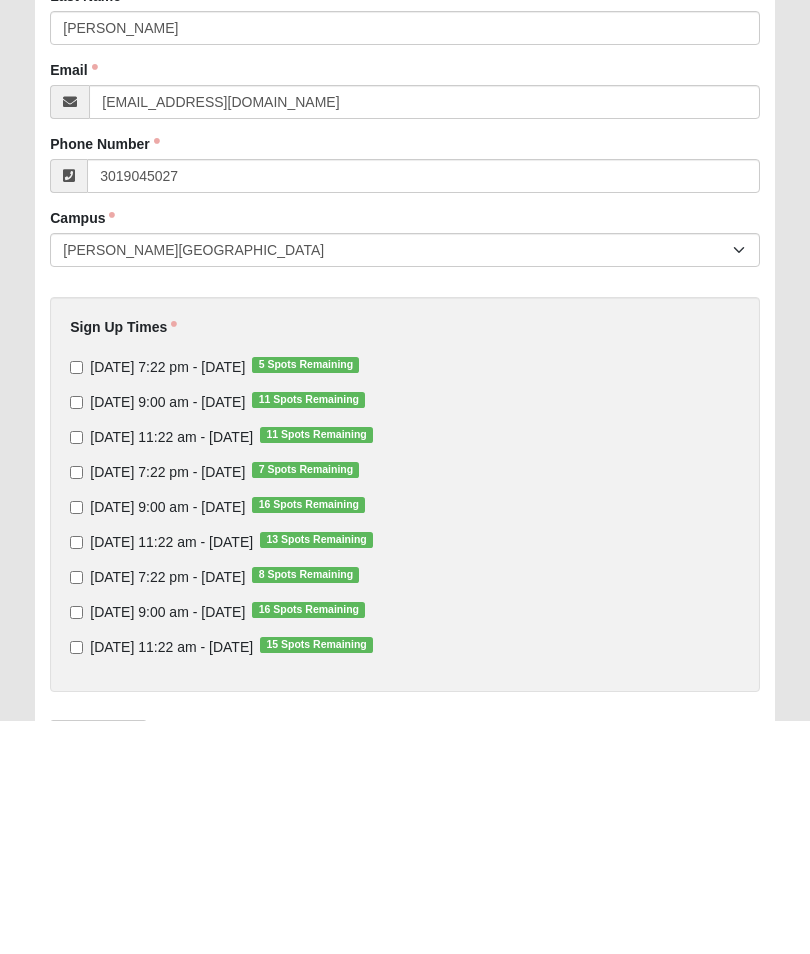 click on "Thursday 7:22 pm - Jul 17 2025
5 Spots Remaining" at bounding box center [76, 600] 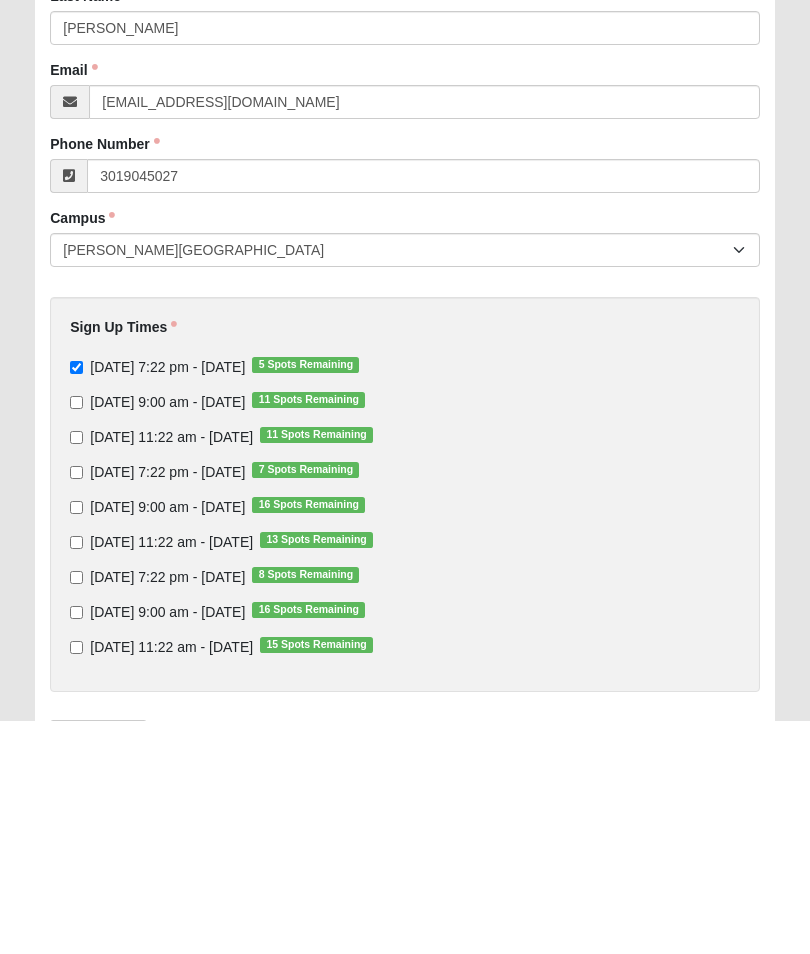 type on "(301) 904-5027" 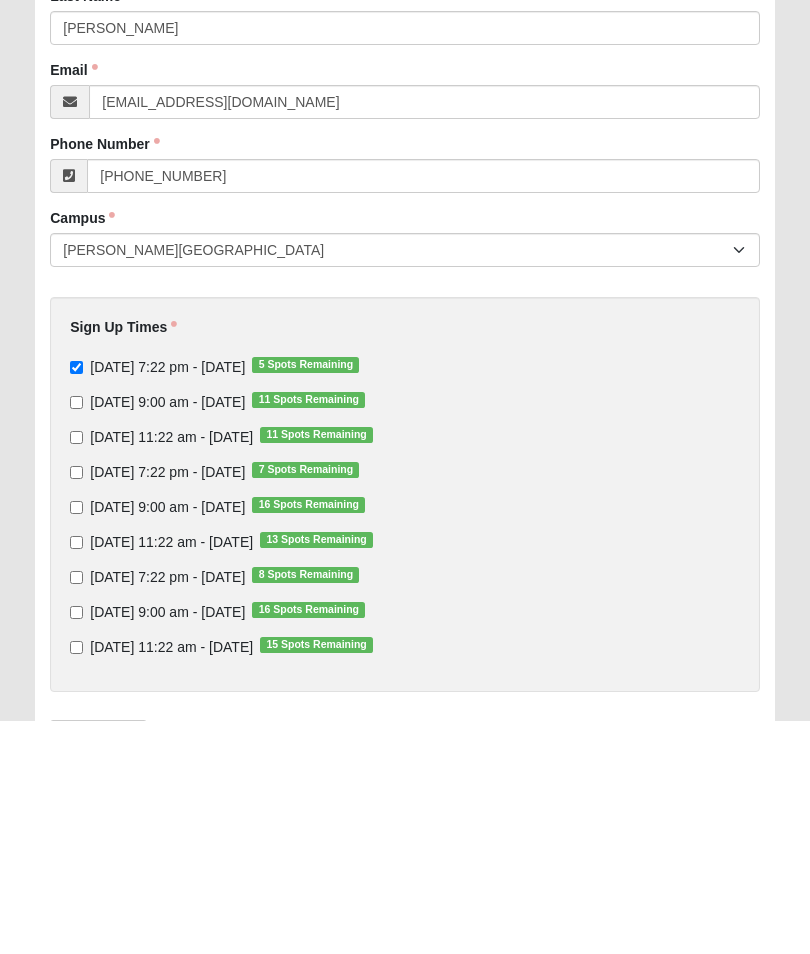 scroll, scrollTop: 154, scrollLeft: 0, axis: vertical 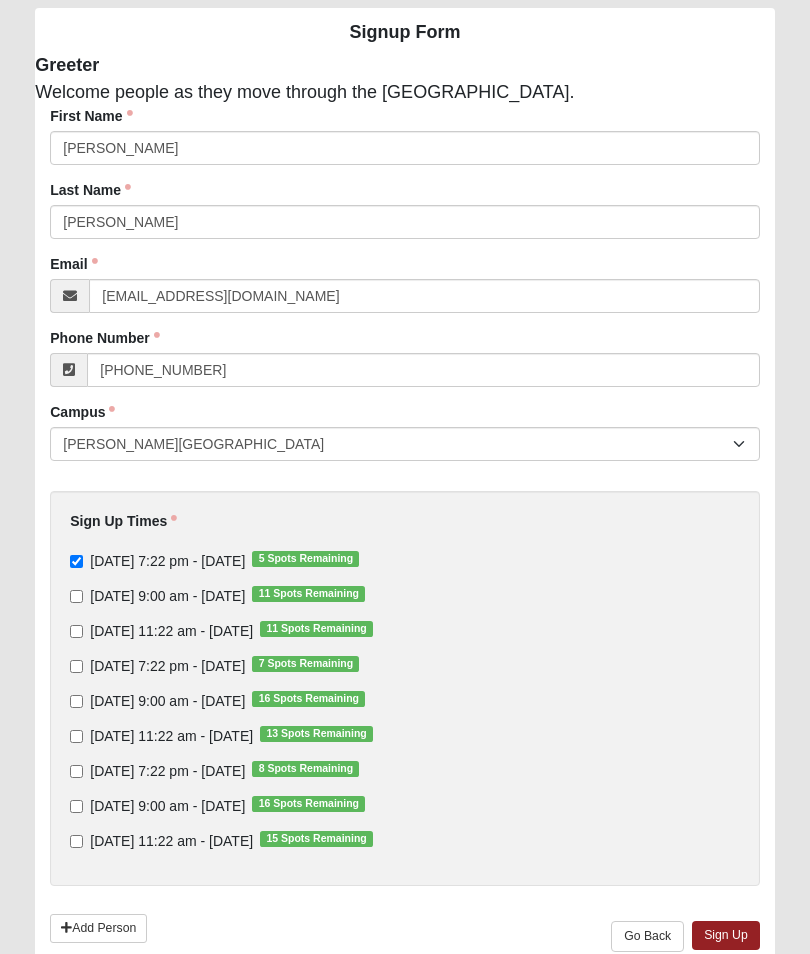 click on "Thursday 7:22 pm - Jul 24 2025
7 Spots Remaining" at bounding box center (76, 666) 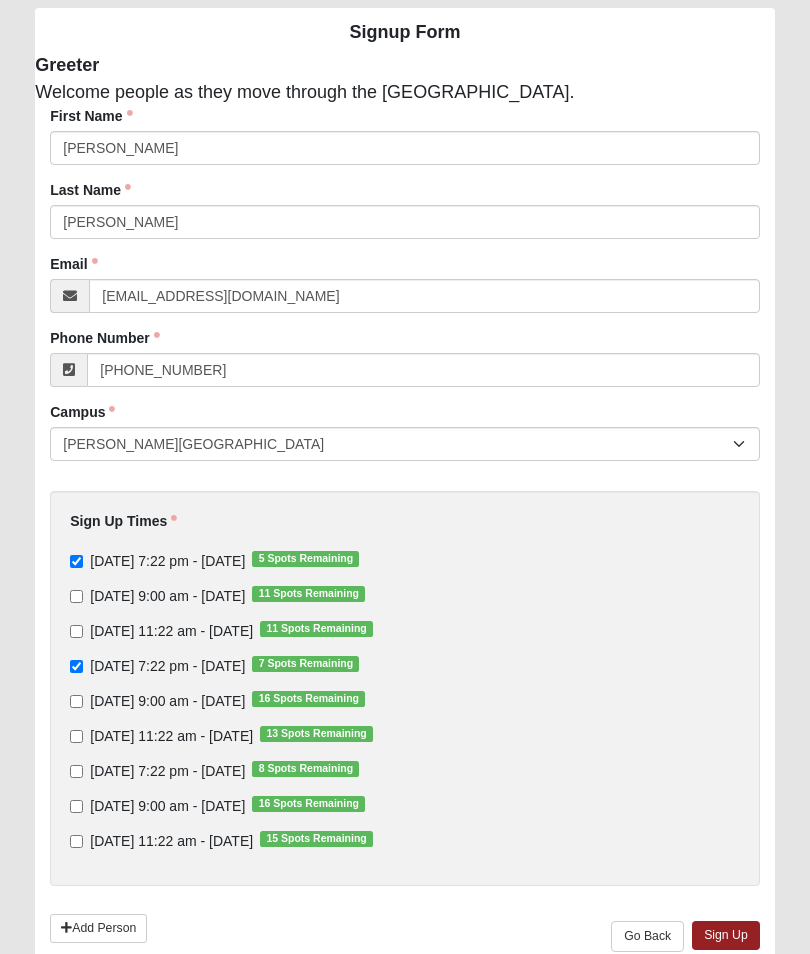 click on "Thursday 7:22 pm - Jul 31 2025
8 Spots Remaining" at bounding box center [76, 771] 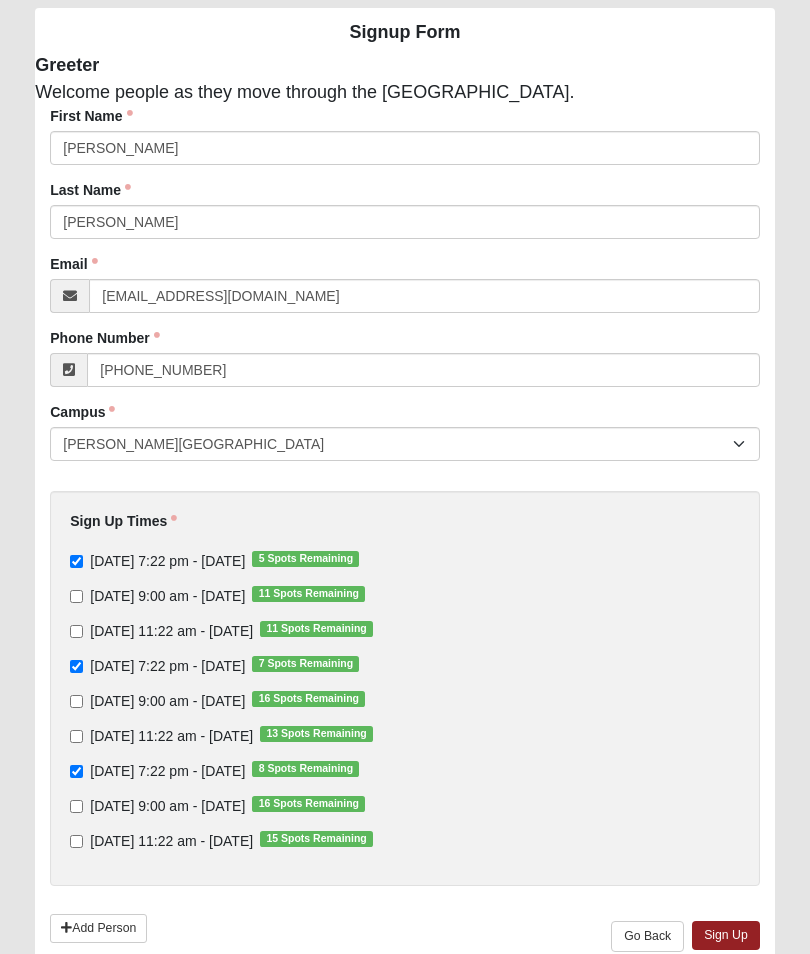 click on "Sign Up" at bounding box center (726, 935) 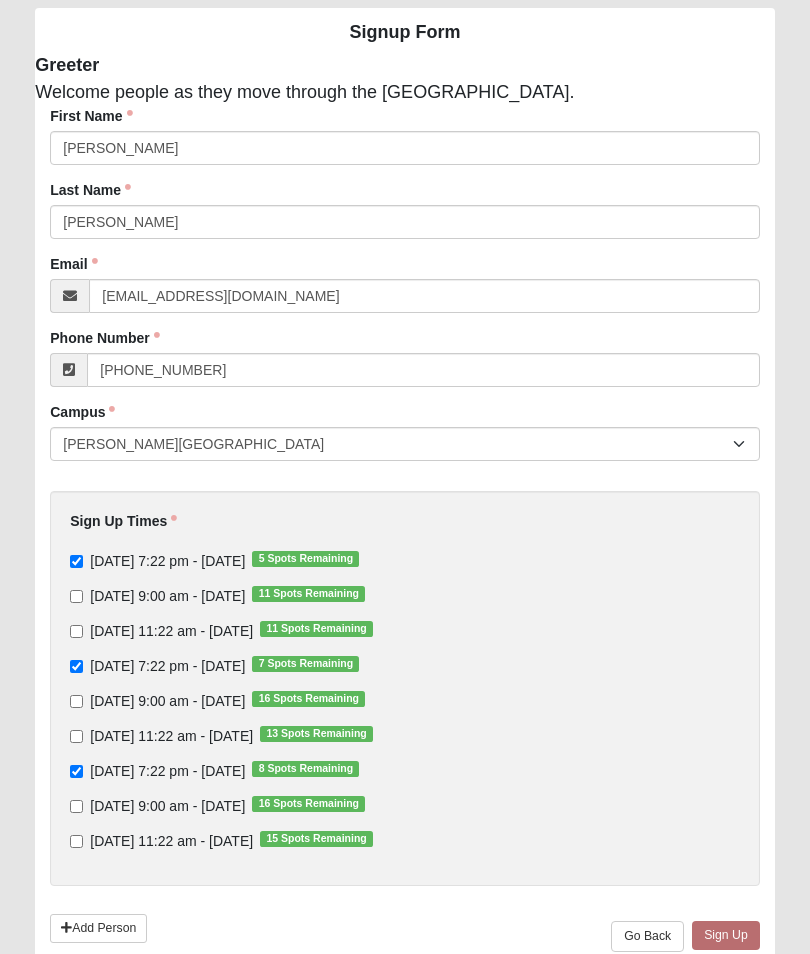scroll, scrollTop: 0, scrollLeft: 0, axis: both 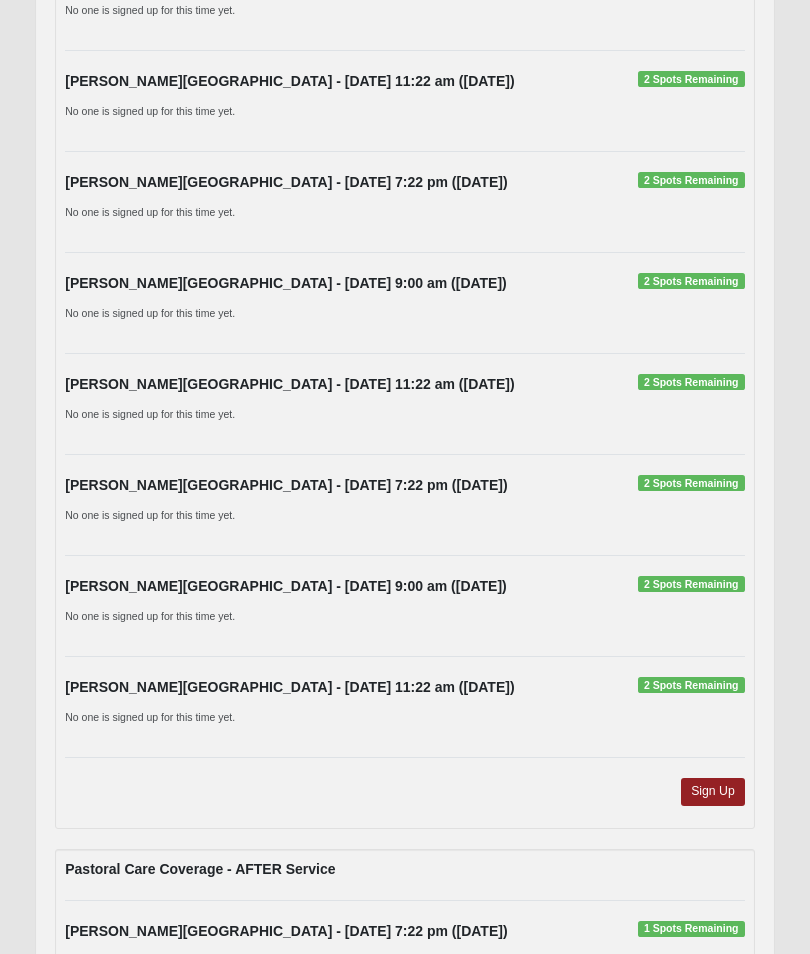click on "Sign Up" at bounding box center (713, 791) 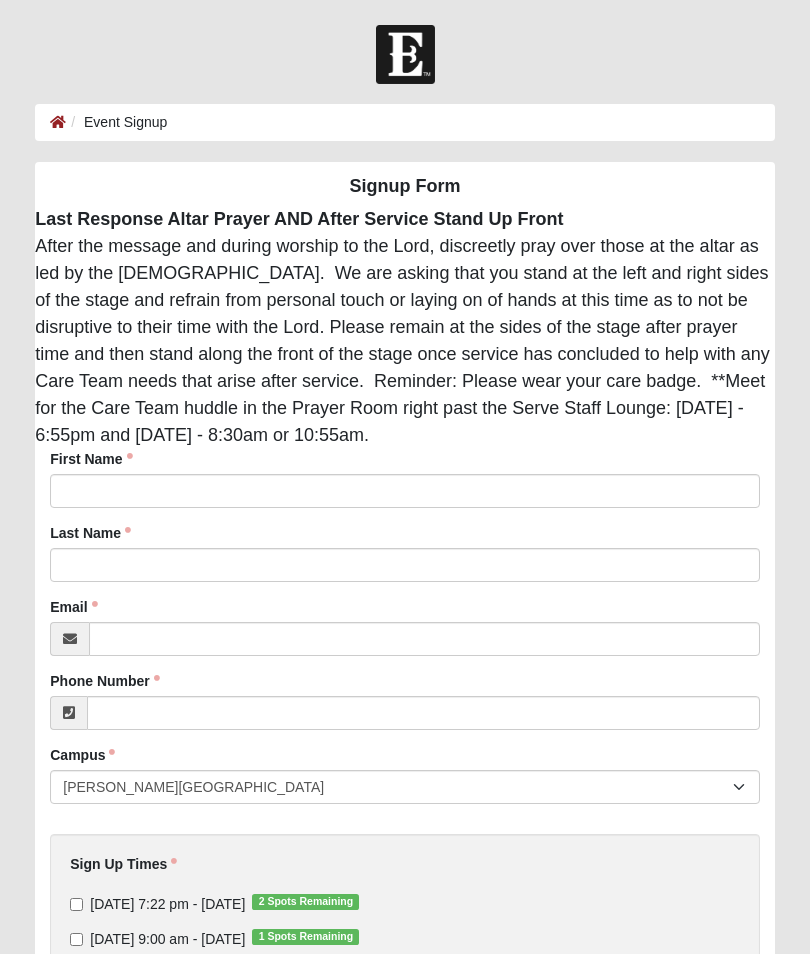 scroll, scrollTop: 0, scrollLeft: 0, axis: both 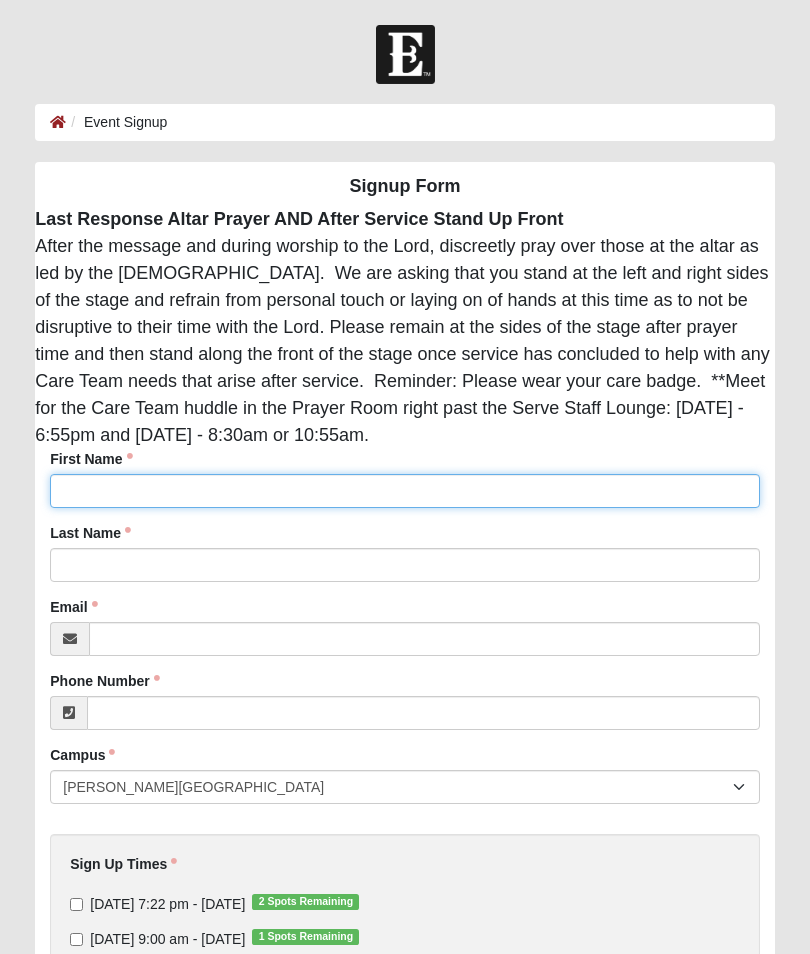 click on "First Name" at bounding box center (405, 491) 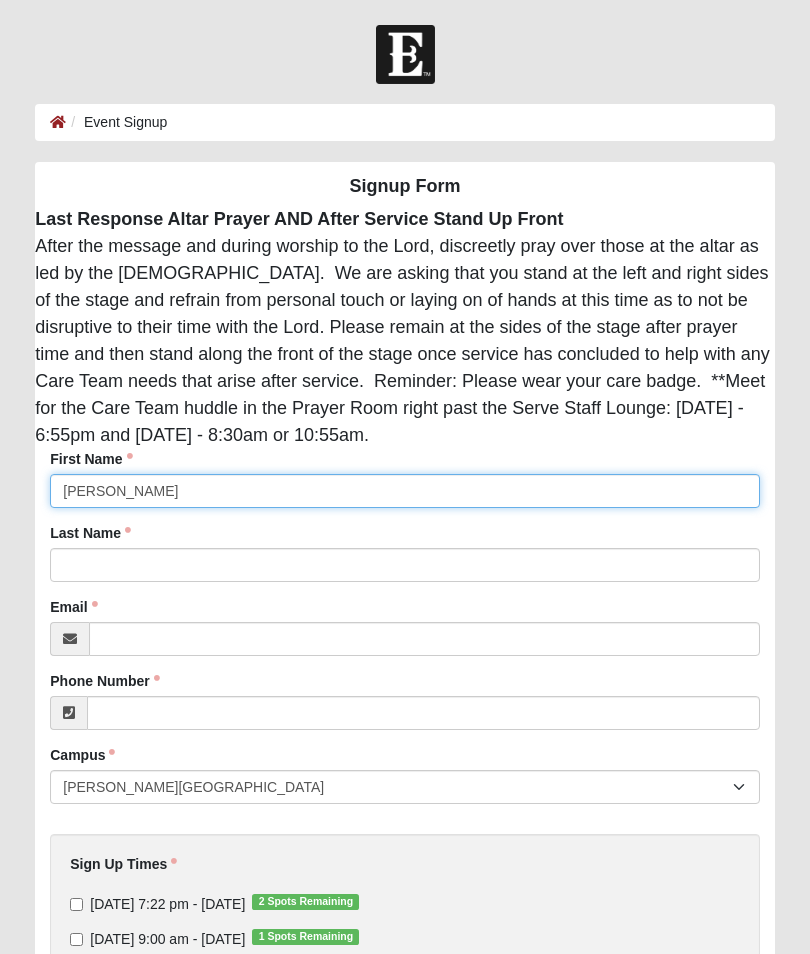 click on "Elise Graves" at bounding box center (405, 491) 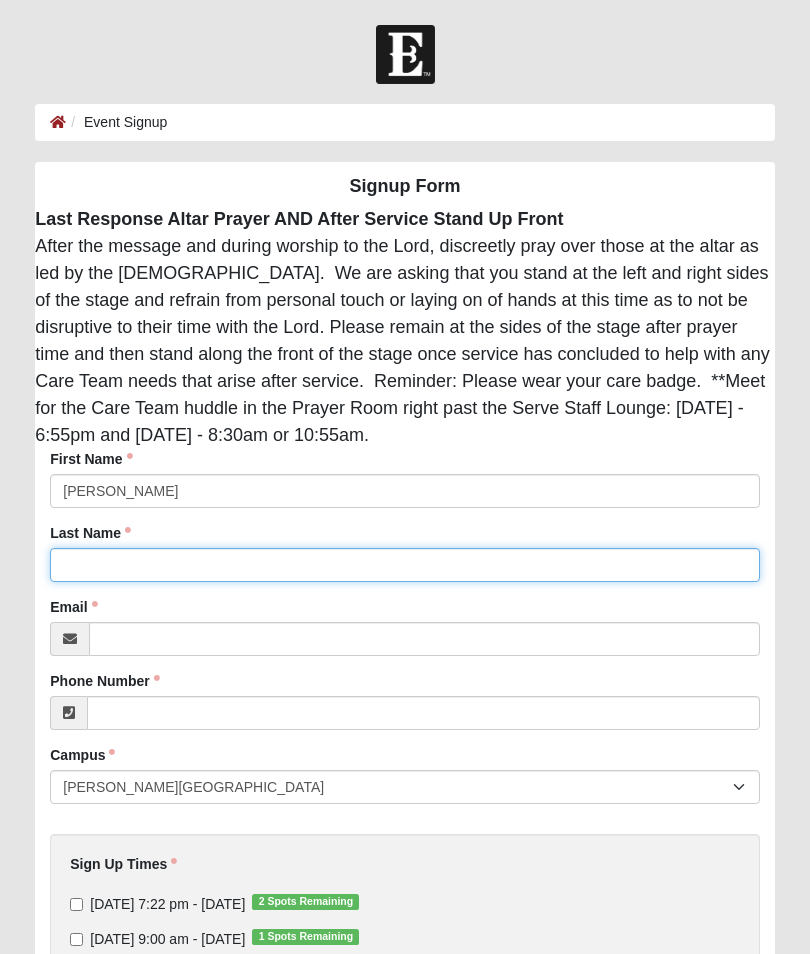 click on "Last Name" at bounding box center [405, 565] 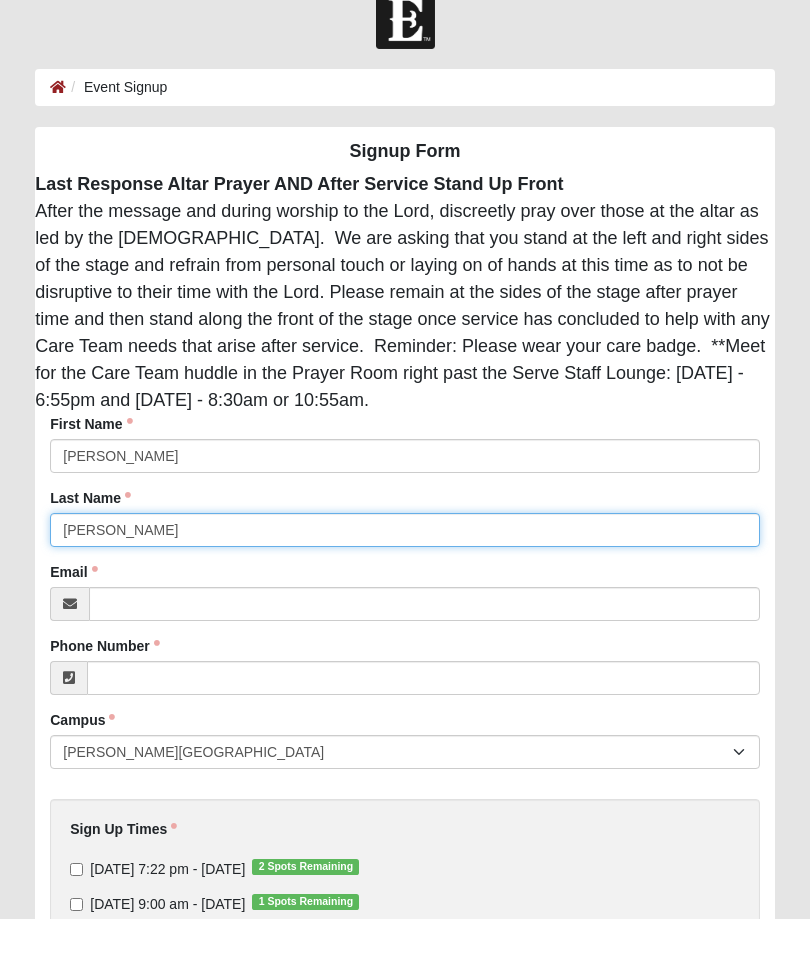 type on "Graves" 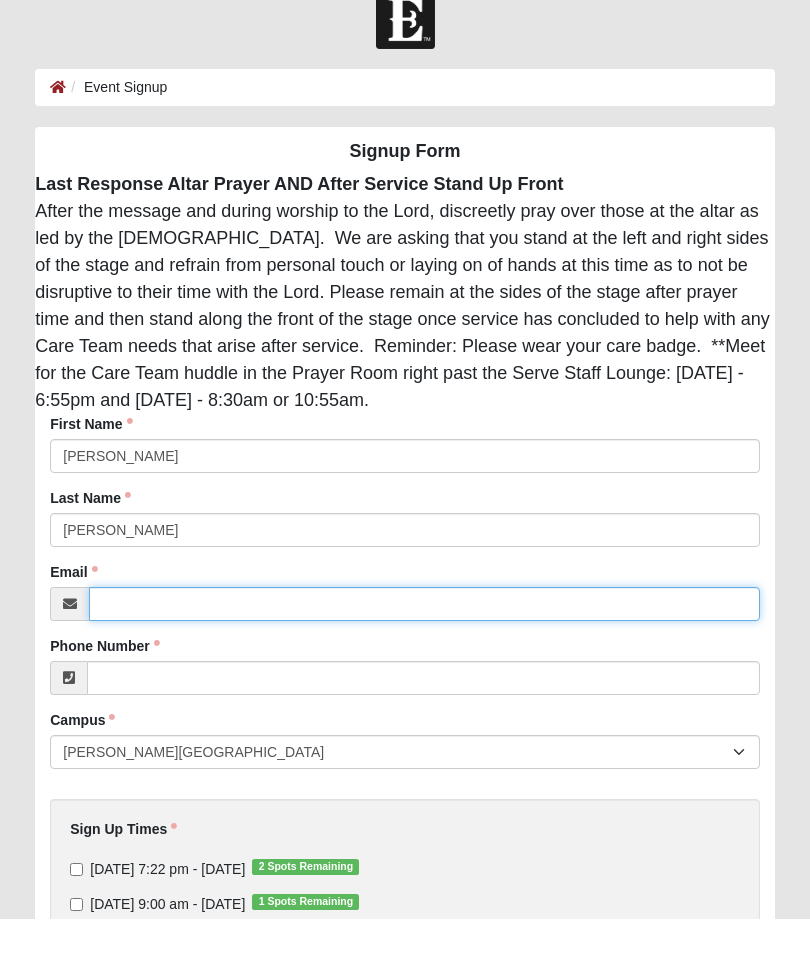 click on "Email" at bounding box center [424, 639] 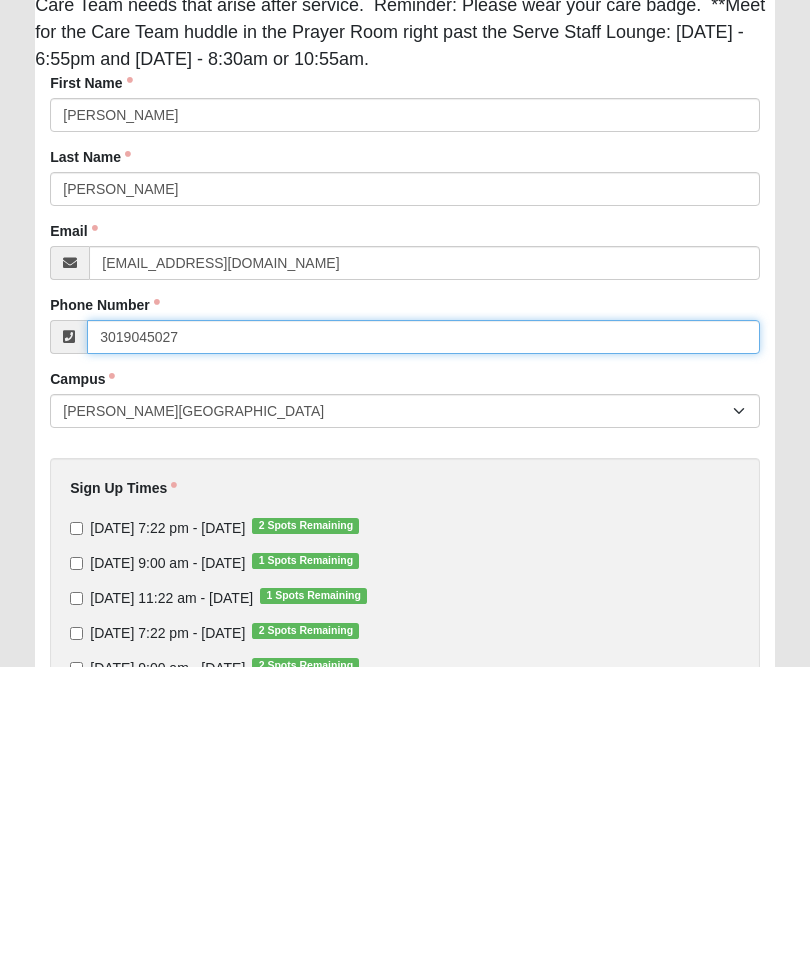 scroll, scrollTop: 89, scrollLeft: 0, axis: vertical 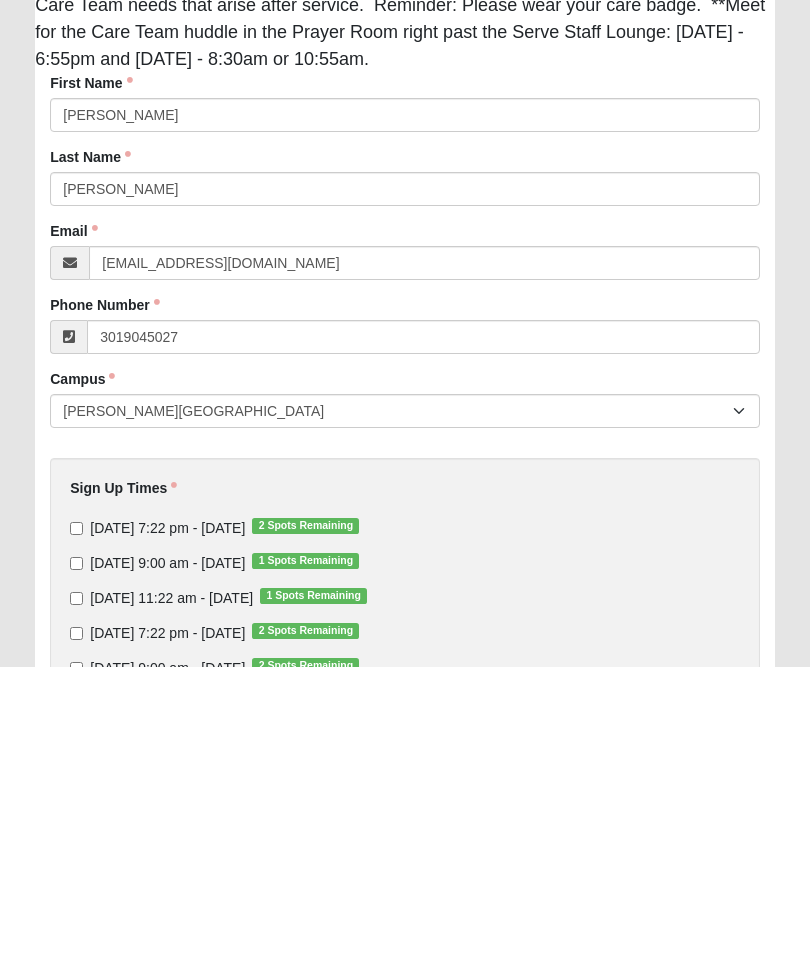 click on "Thursday 7:22 pm - Jul 17 2025
2 Spots Remaining" at bounding box center (76, 815) 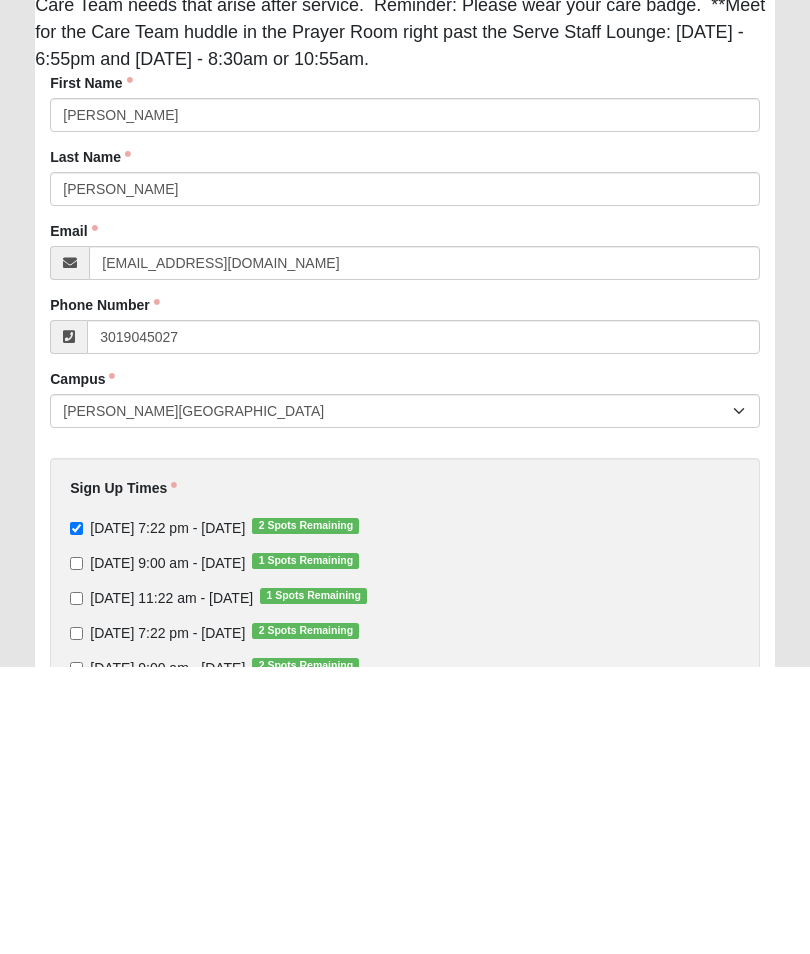 type on "(301) 904-5027" 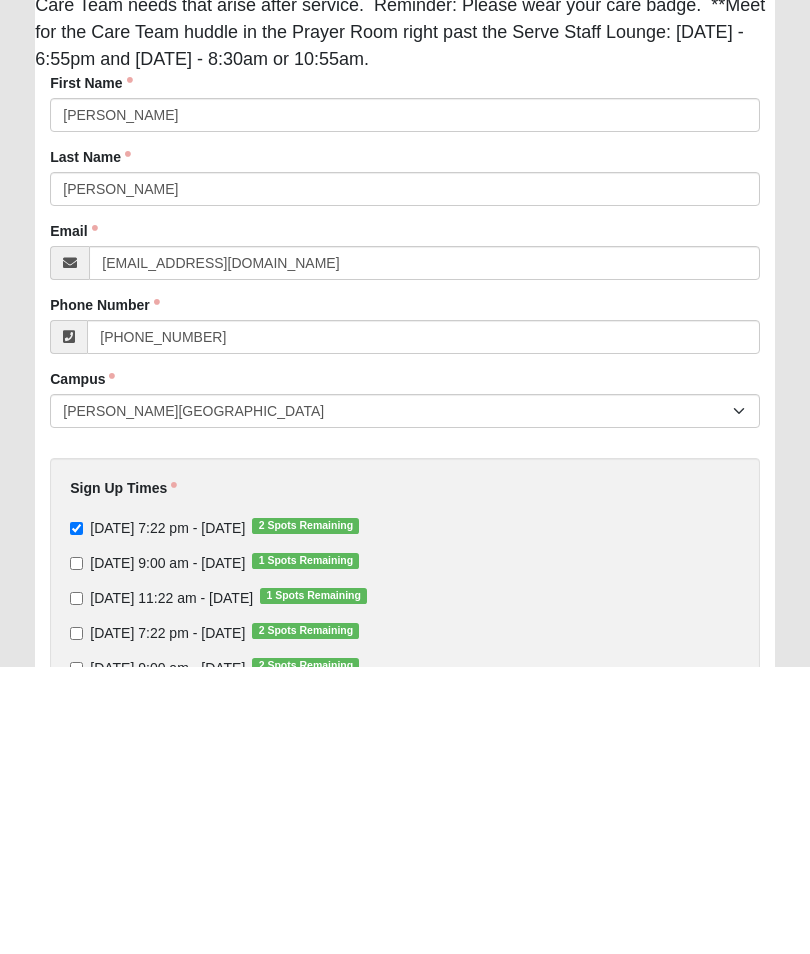 scroll, scrollTop: 343, scrollLeft: 0, axis: vertical 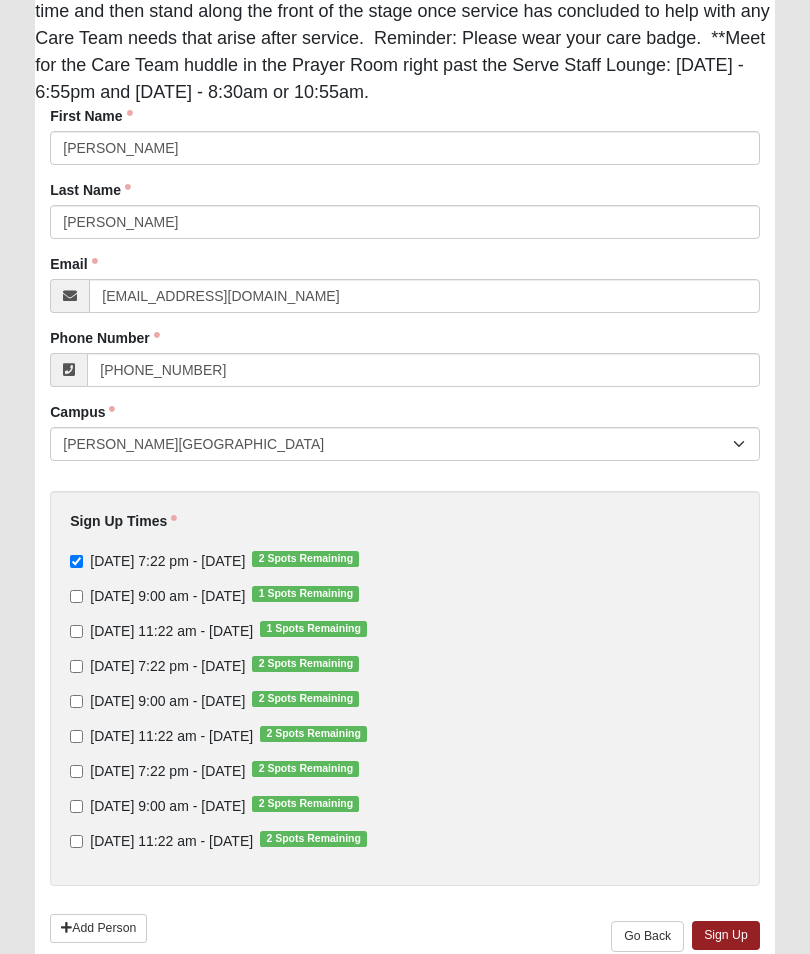 click on "Sunday 11:22 am - Jul 20 2025
1 Spots Remaining" at bounding box center [76, 631] 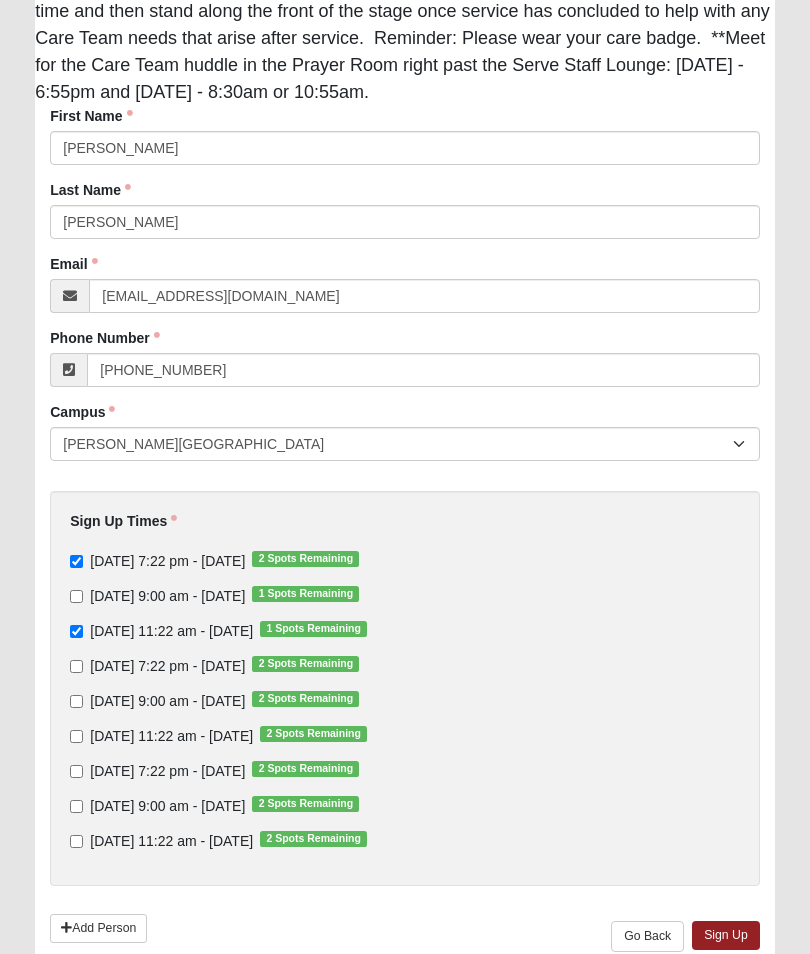 click on "Thursday 7:22 pm - Jul 24 2025
2 Spots Remaining" at bounding box center (76, 666) 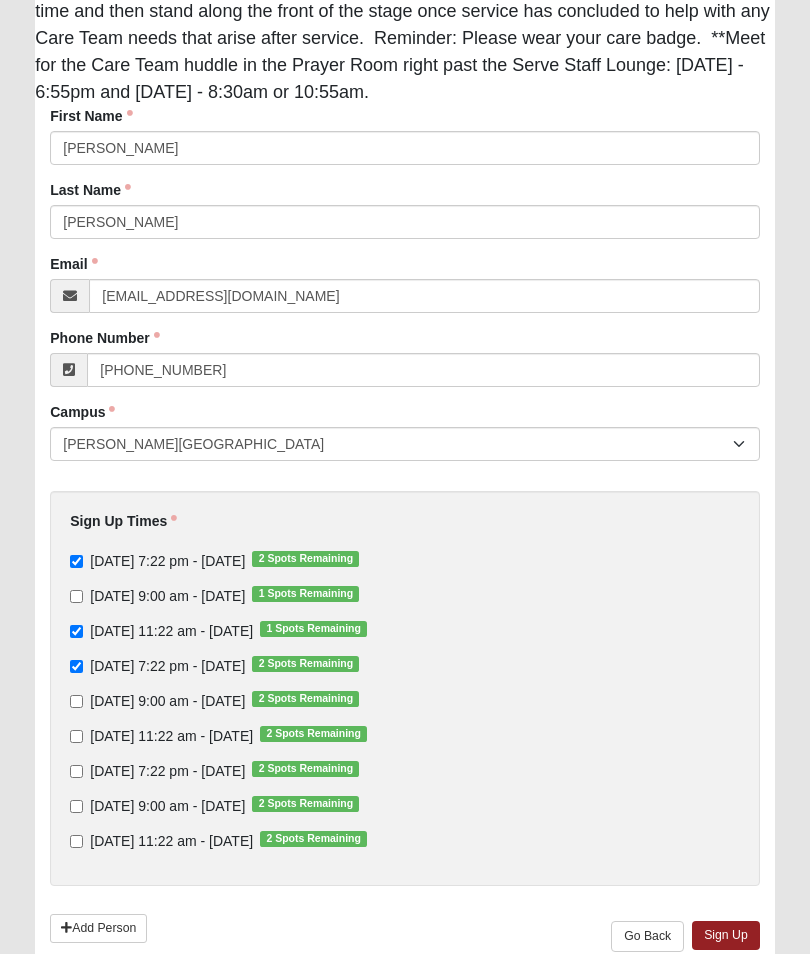 click on "Sunday 11:22 am - Jul 27 2025
2 Spots Remaining" at bounding box center [76, 736] 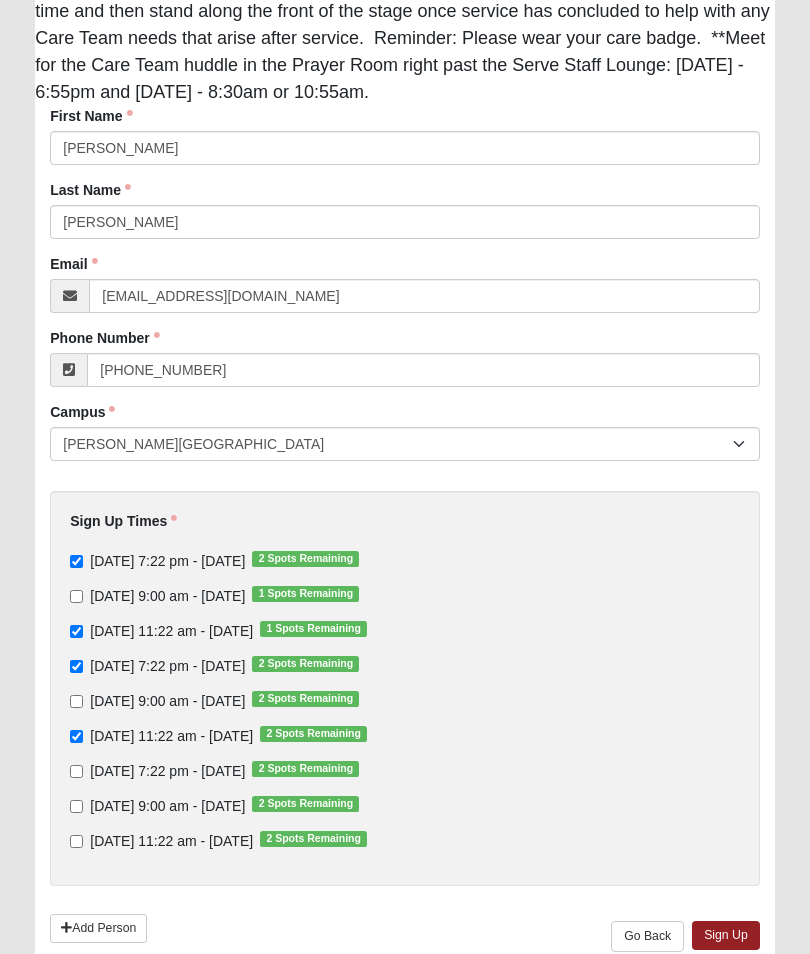 click on "Thursday 7:22 pm - Jul 31 2025
2 Spots Remaining" at bounding box center [214, 771] 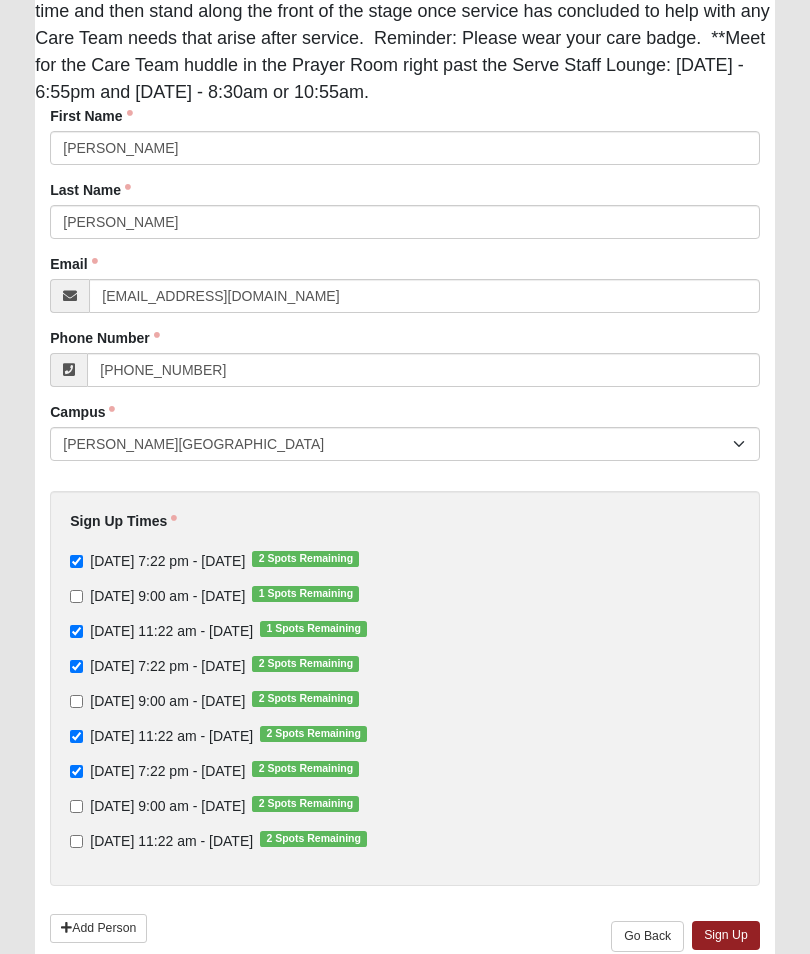 click on "Sunday 11:22 am - Aug 3 2025
2 Spots Remaining" at bounding box center [76, 841] 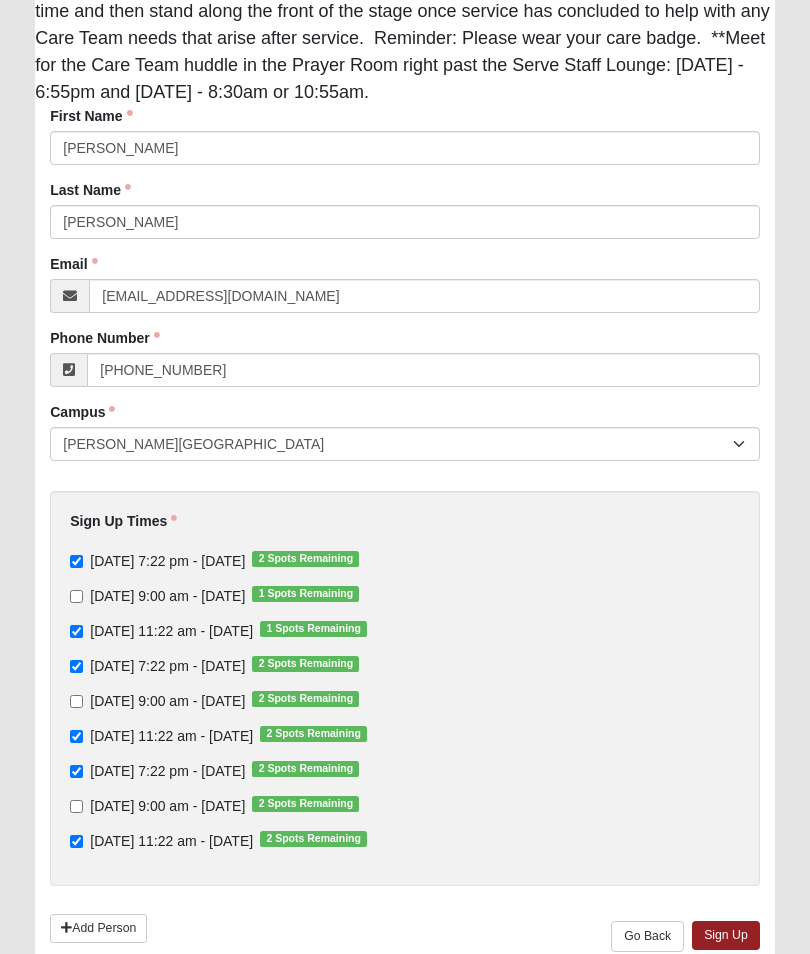 click on "Sign Up" at bounding box center (726, 935) 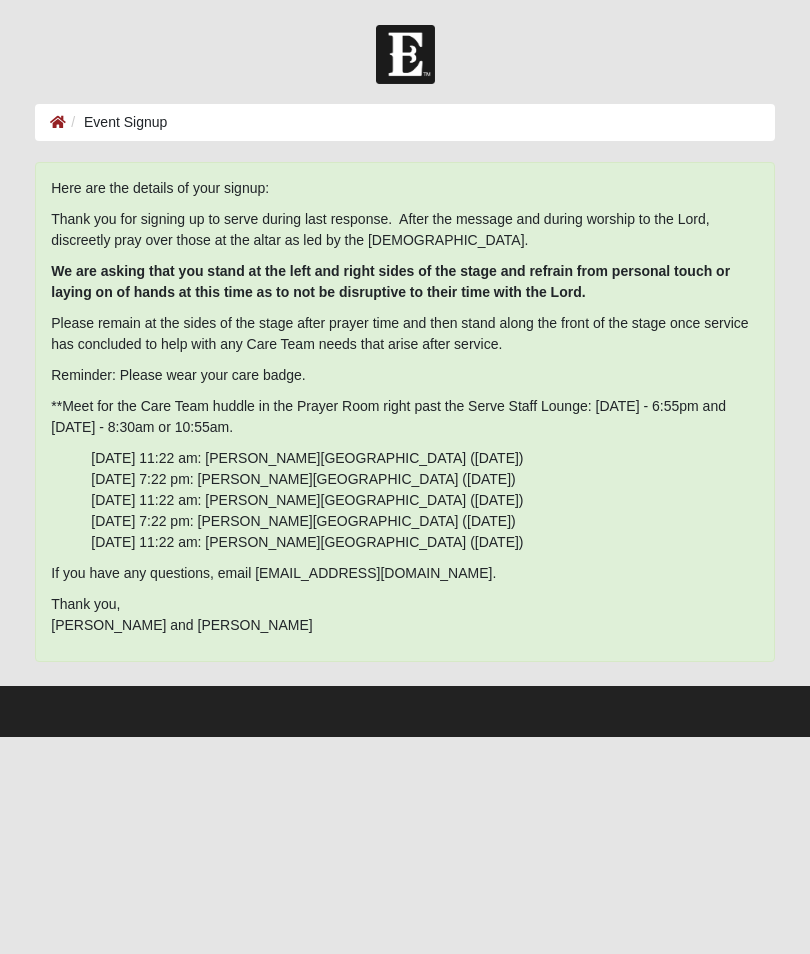 scroll, scrollTop: 0, scrollLeft: 0, axis: both 